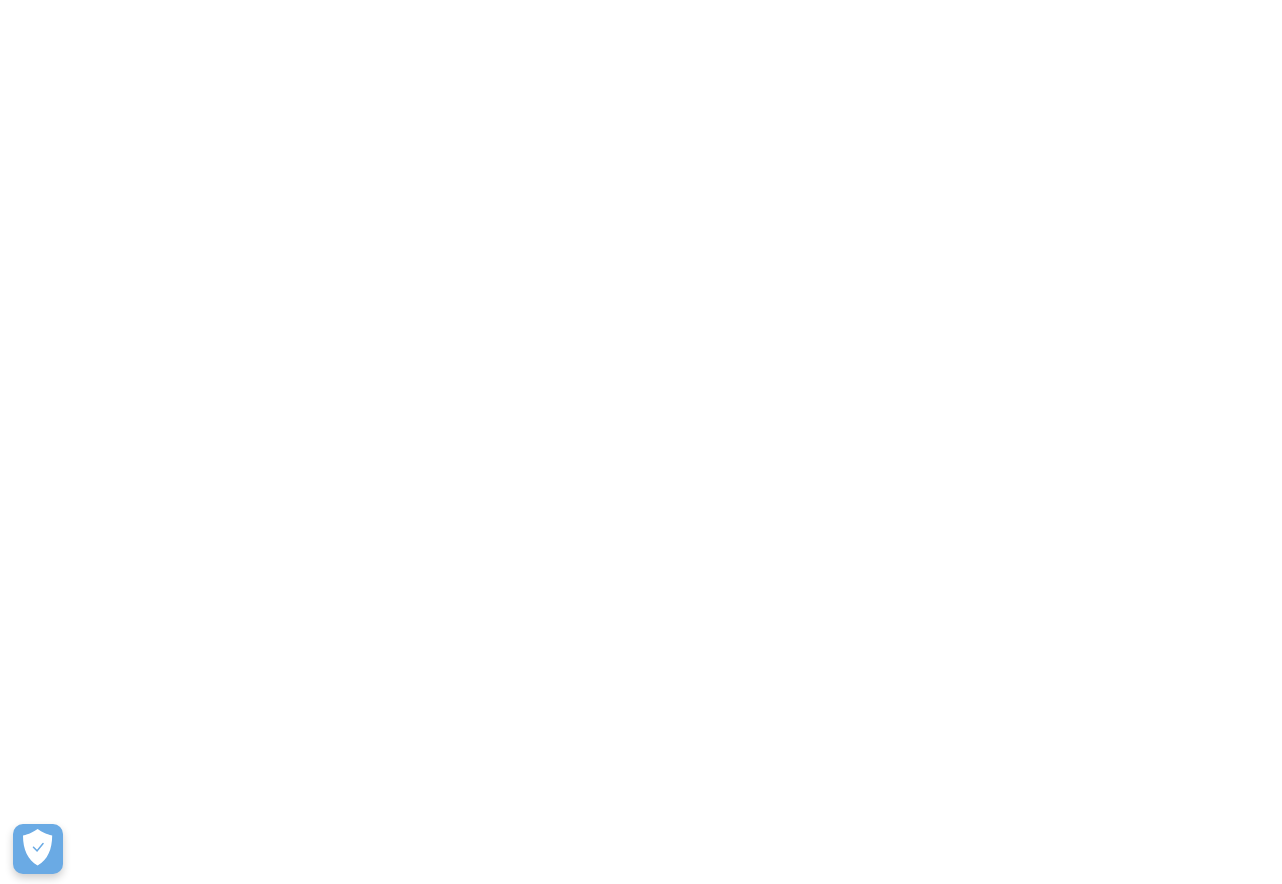 scroll, scrollTop: 0, scrollLeft: 0, axis: both 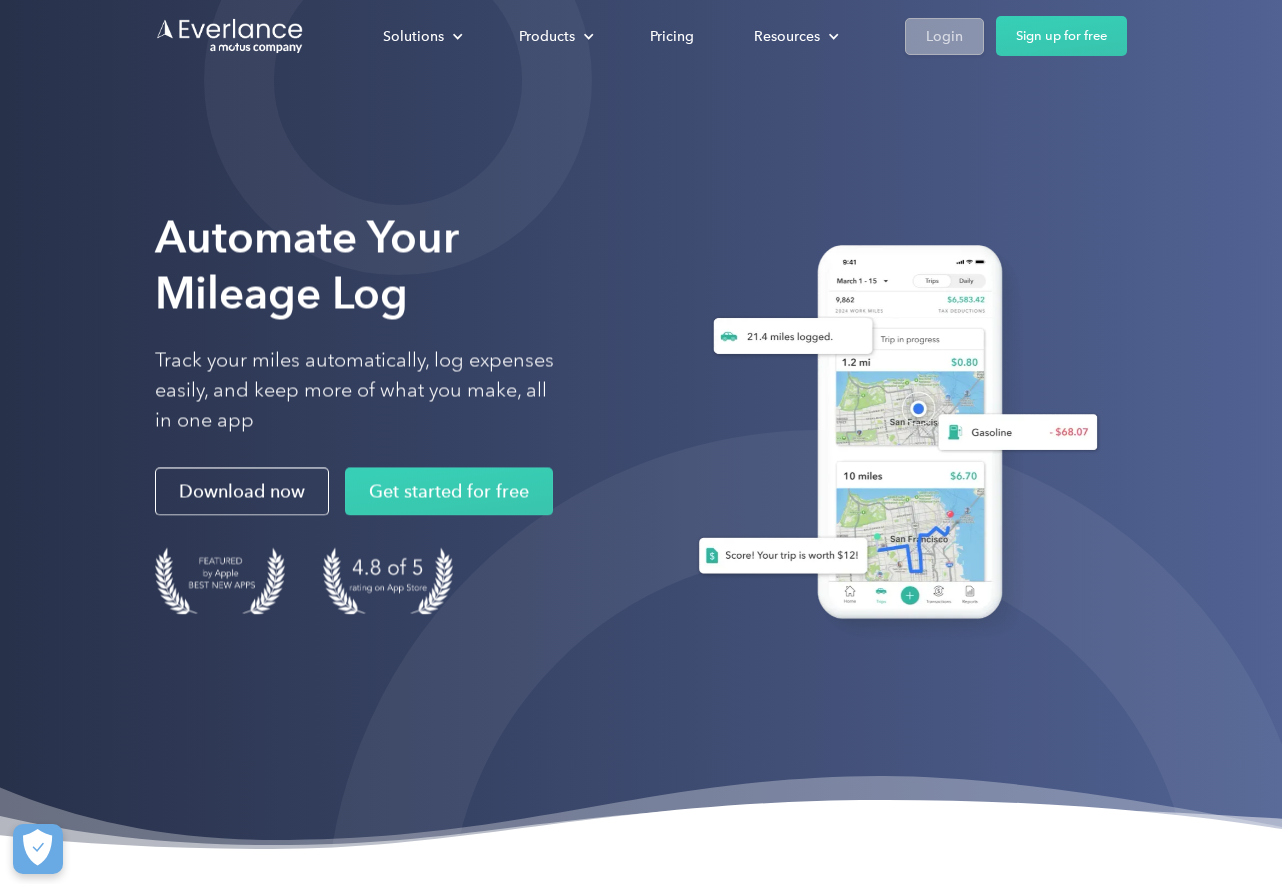 click on "Login" at bounding box center [944, 35] 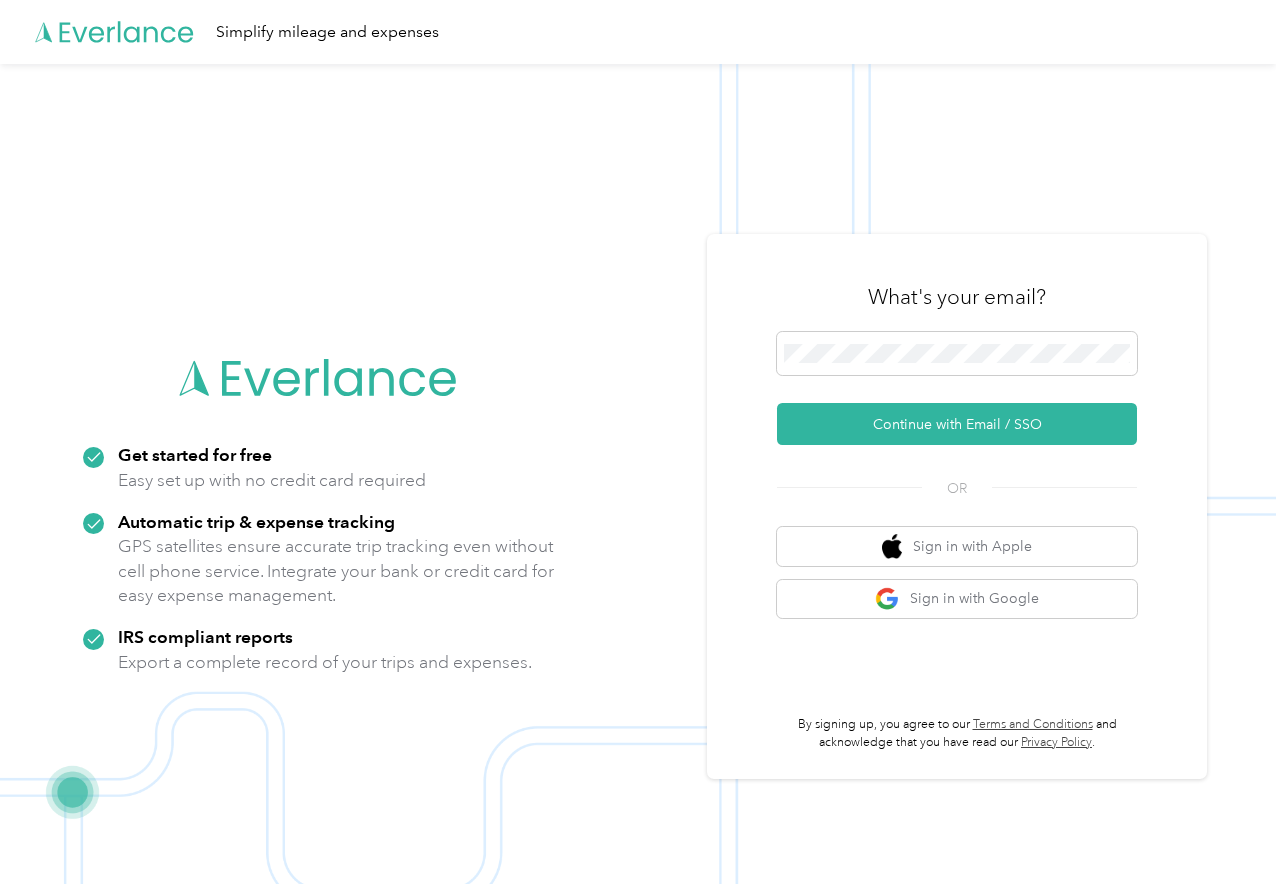 scroll, scrollTop: 0, scrollLeft: 0, axis: both 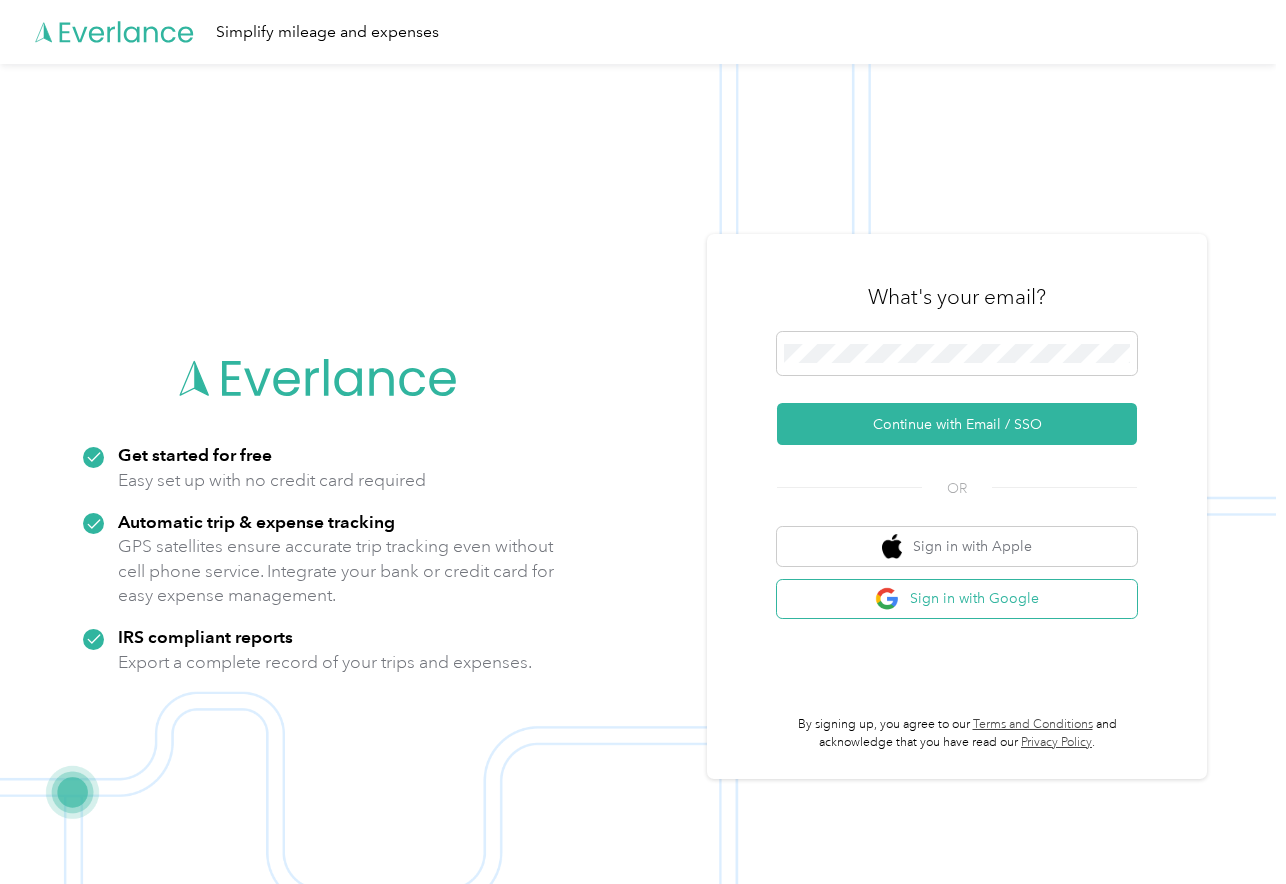 click on "Sign in with Google" at bounding box center [957, 599] 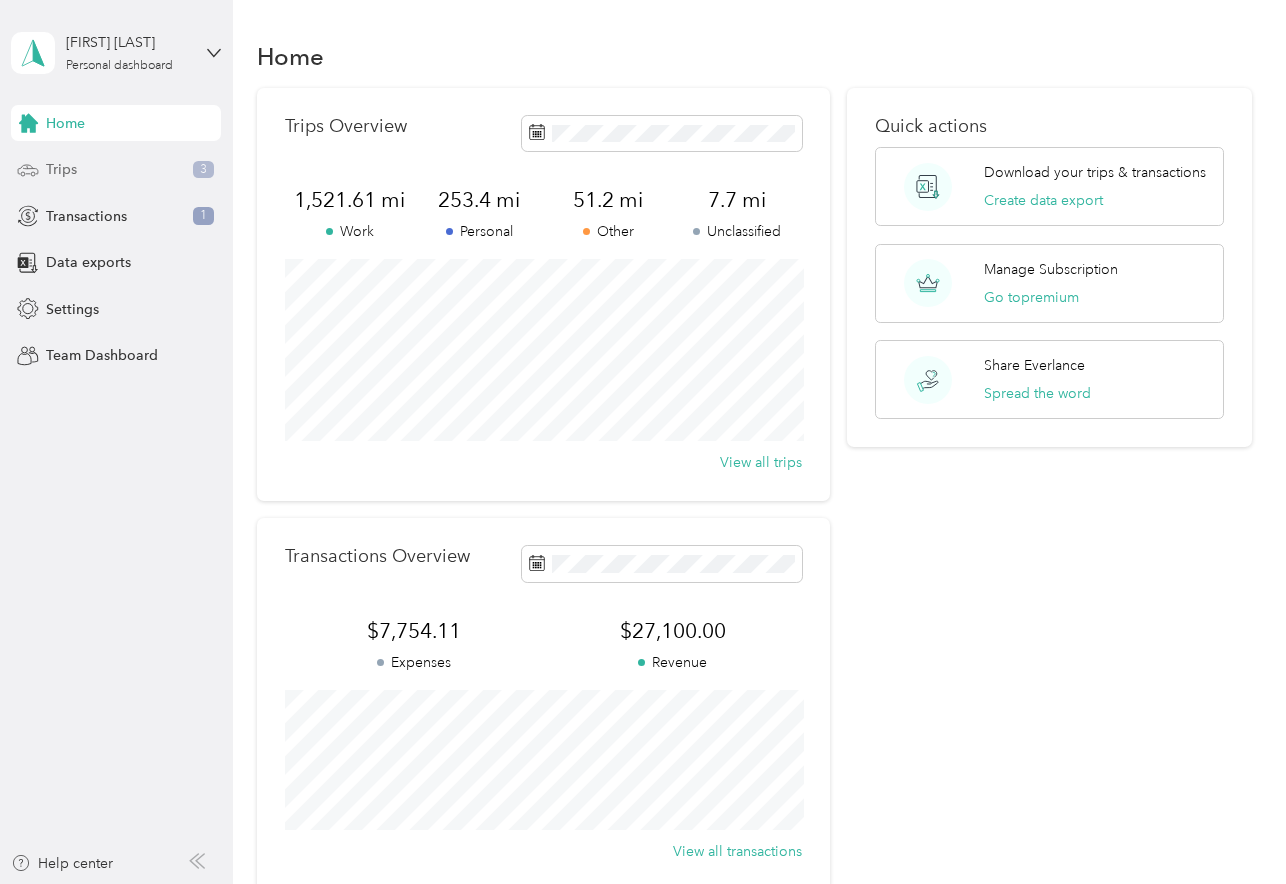 click on "Trips 3" at bounding box center [116, 170] 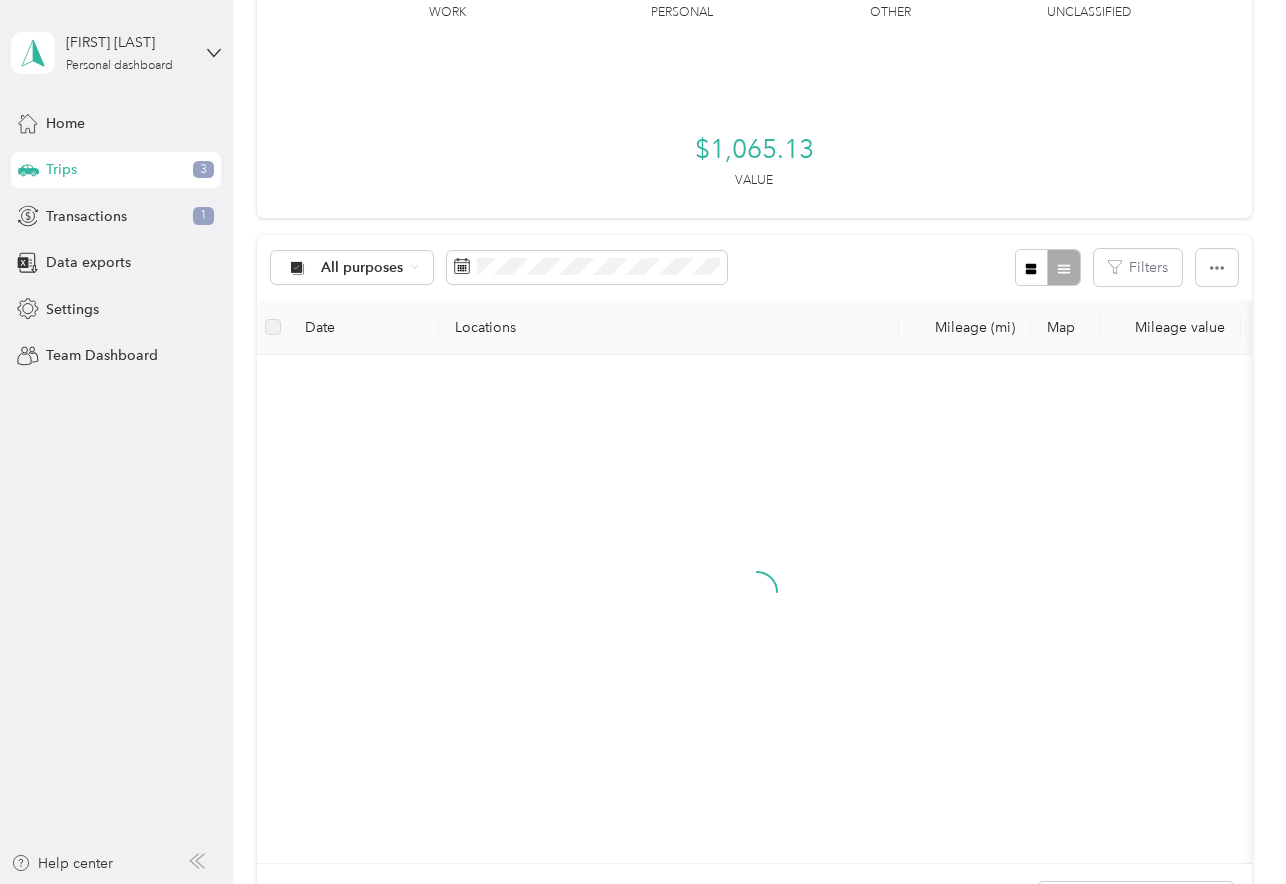 scroll, scrollTop: 326, scrollLeft: 0, axis: vertical 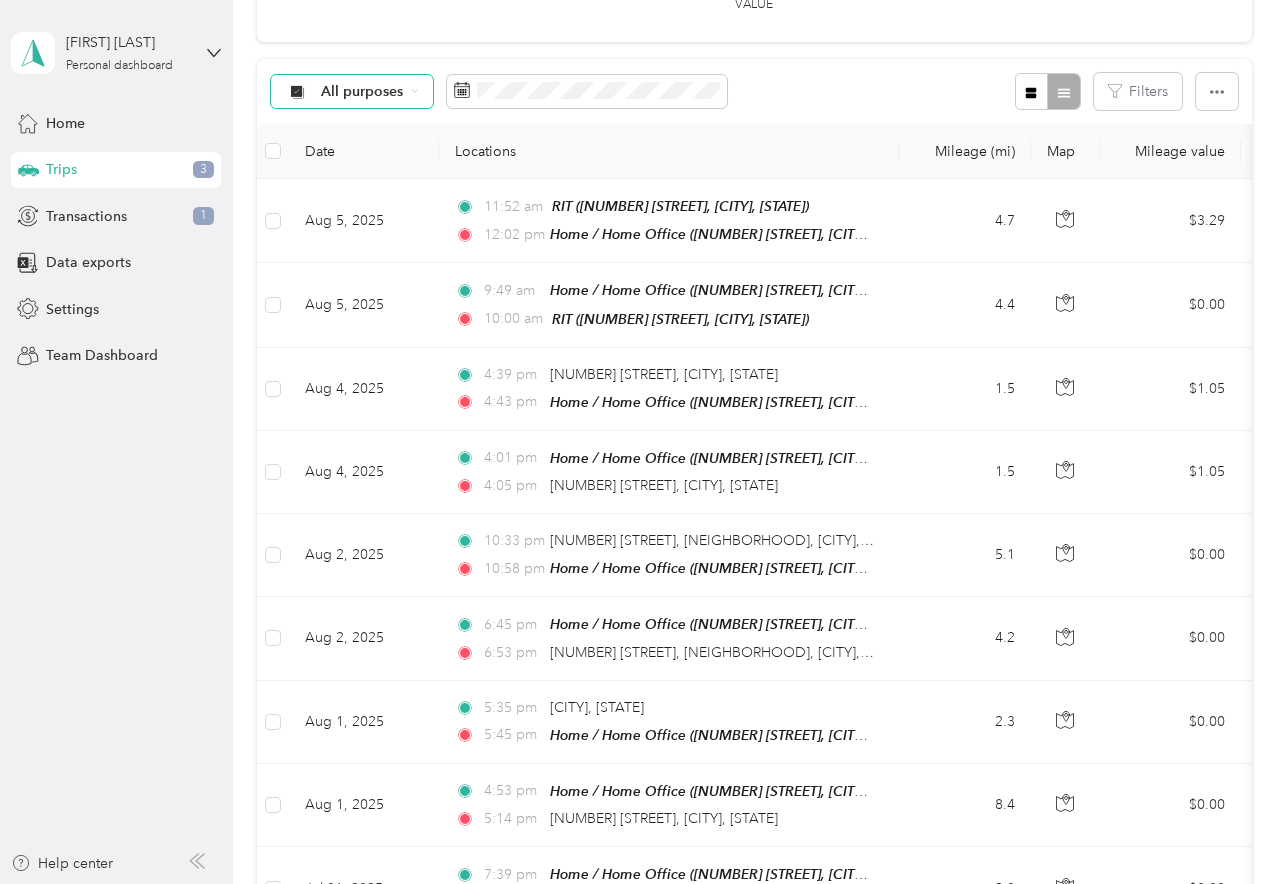 click on "All purposes" at bounding box center (362, 92) 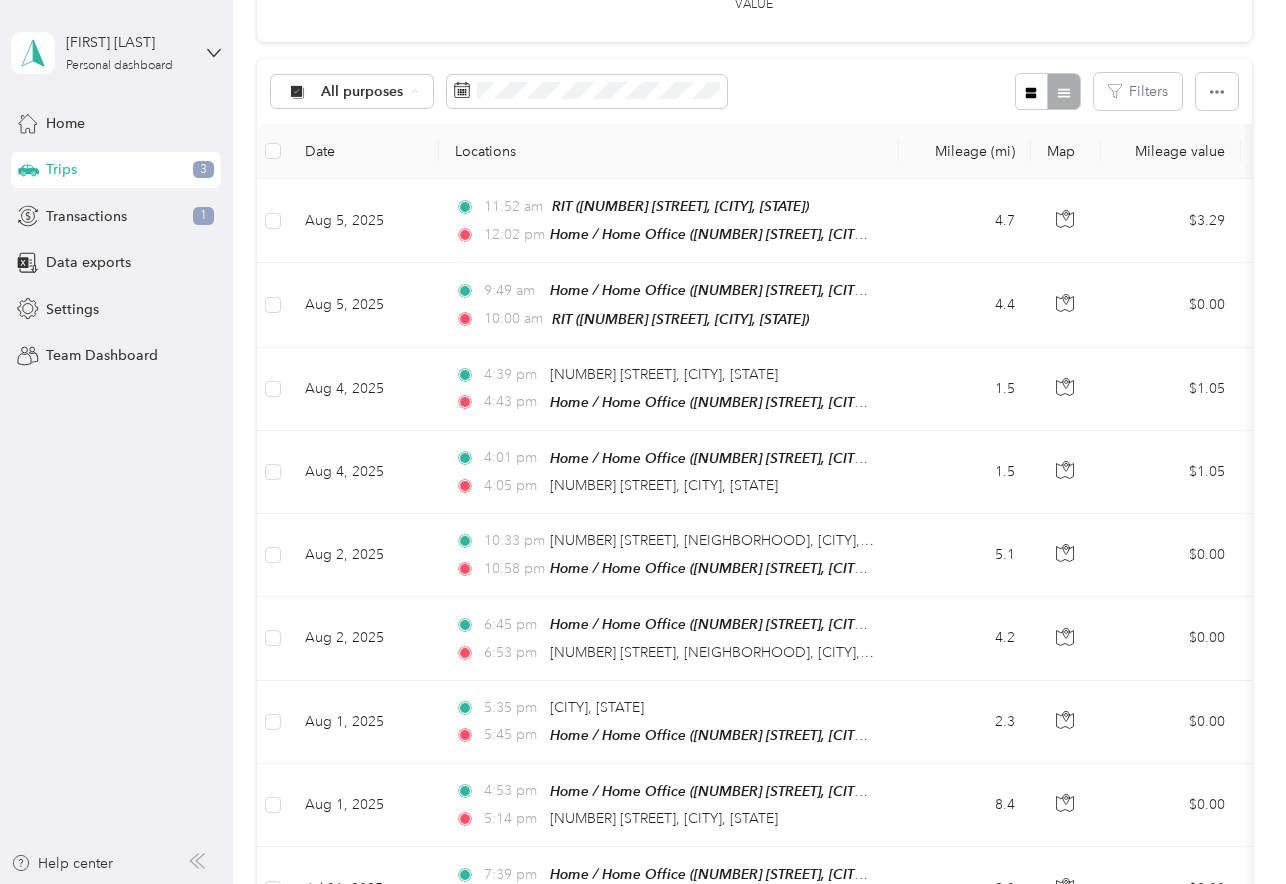 click on "Unclassified" at bounding box center (373, 160) 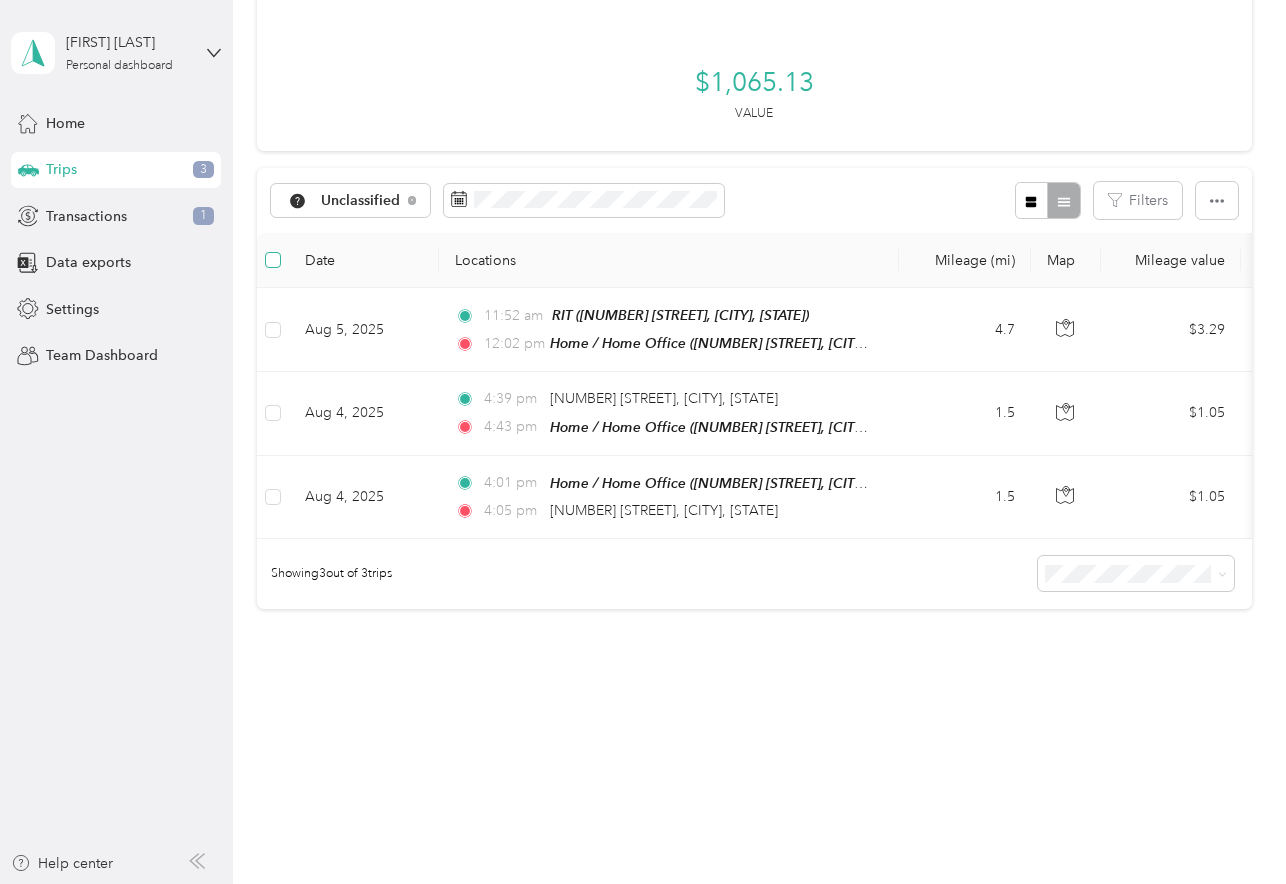 scroll, scrollTop: 215, scrollLeft: 0, axis: vertical 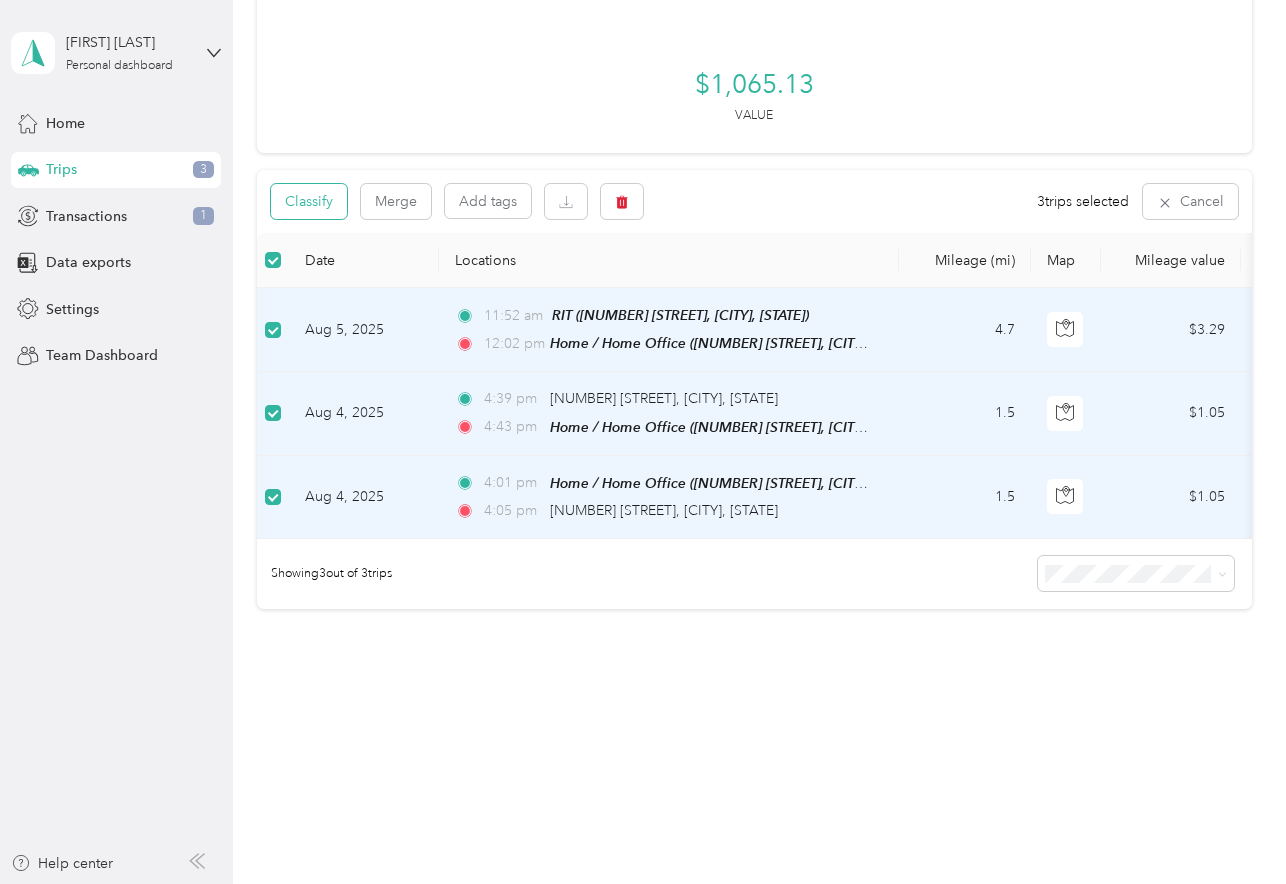 click on "Classify" at bounding box center [309, 201] 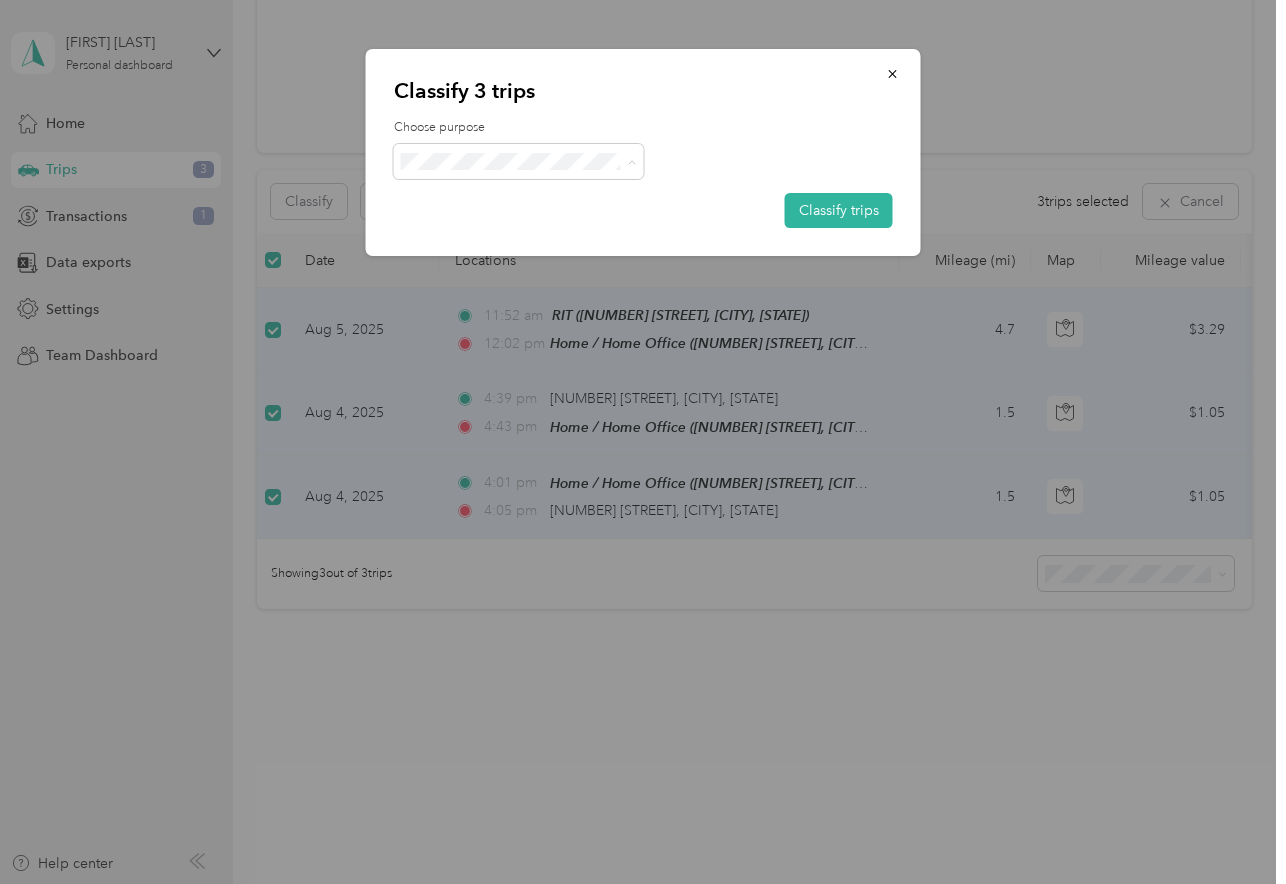 click on "Personal" at bounding box center [536, 232] 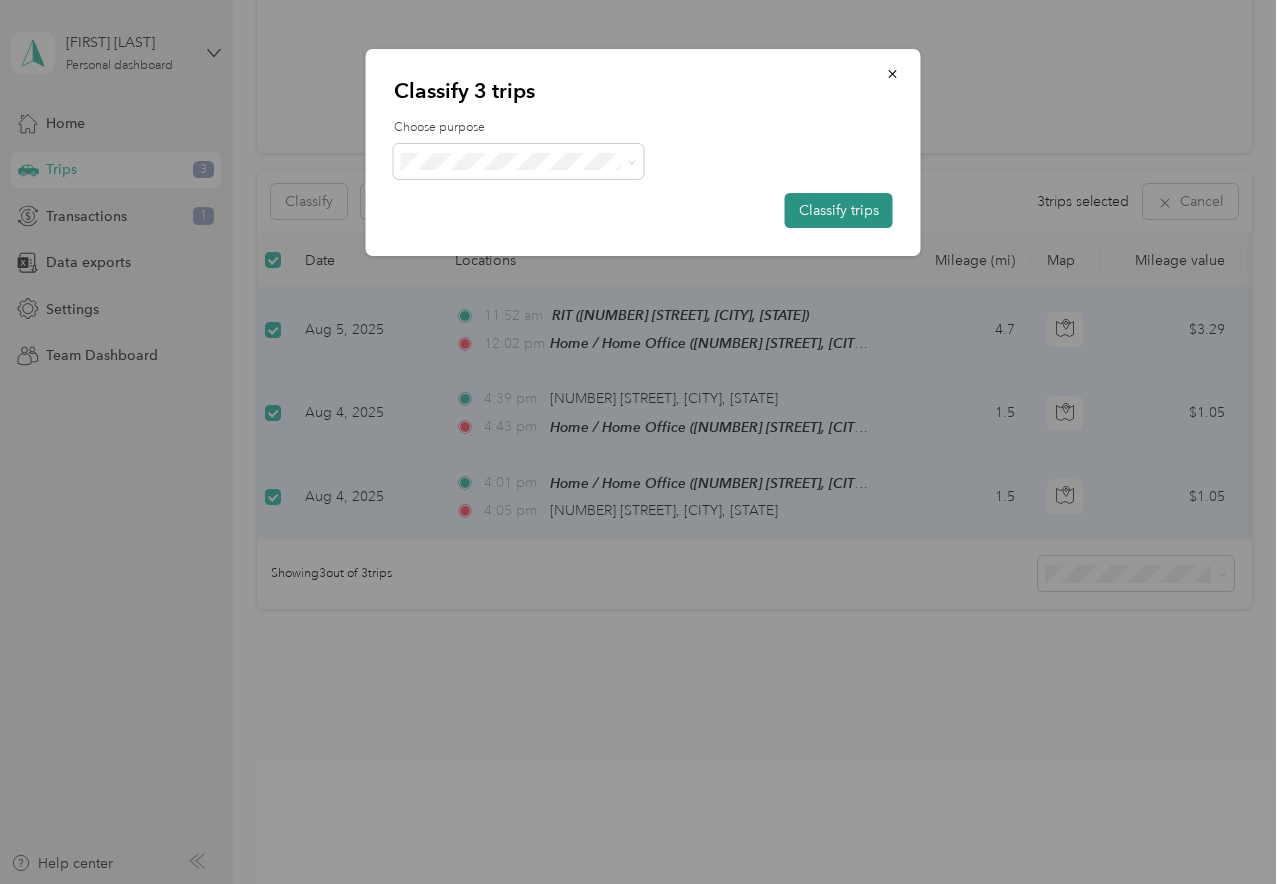 click on "Classify trips" at bounding box center [839, 210] 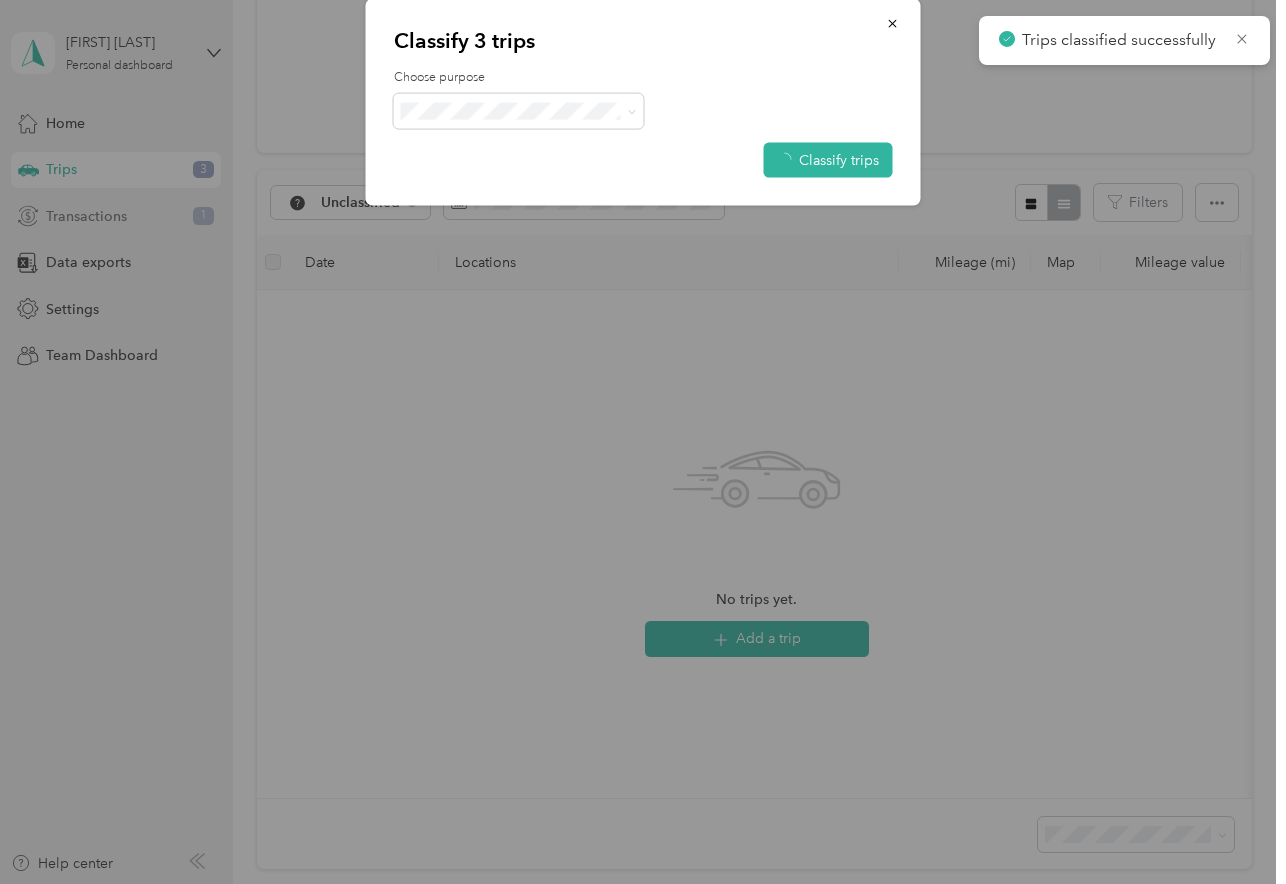 click at bounding box center (643, 442) 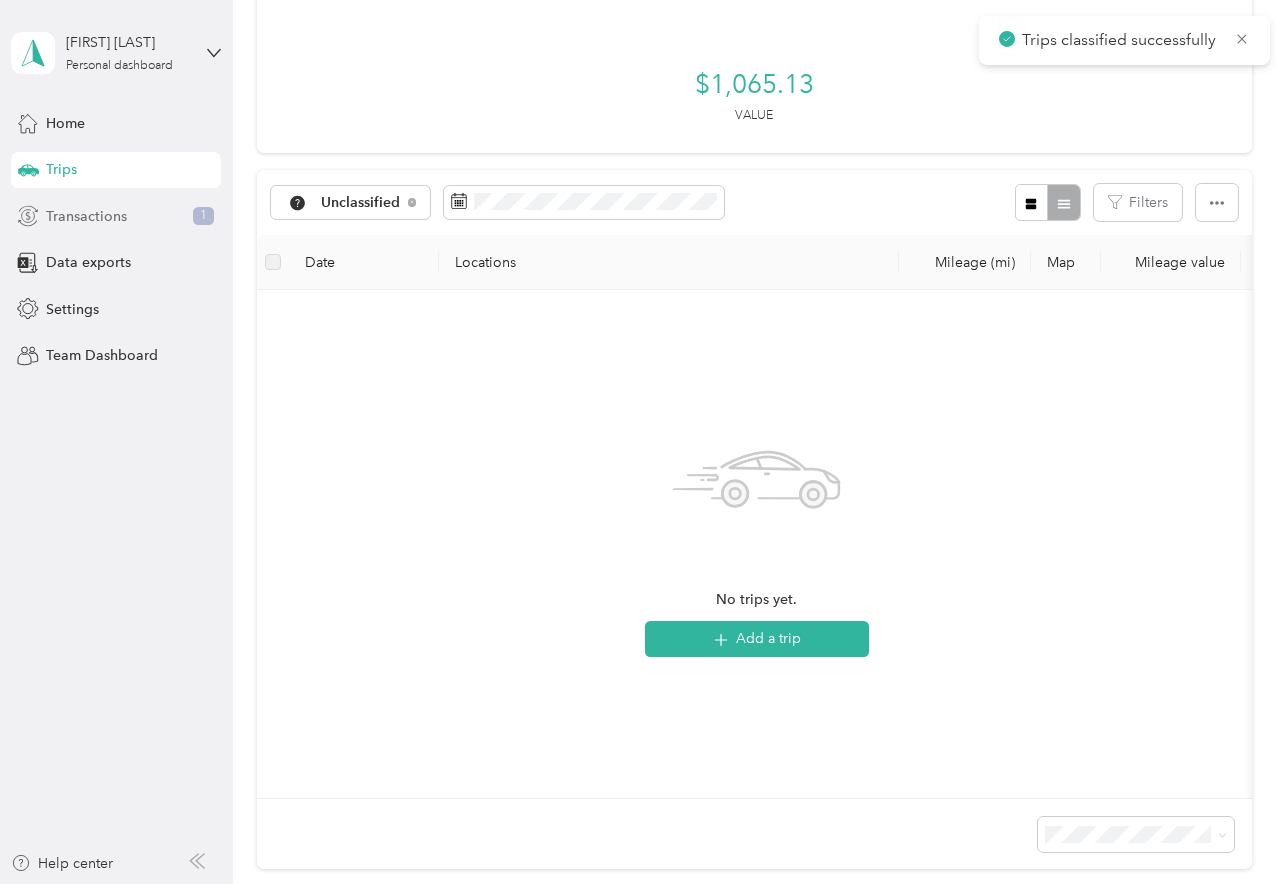 click on "Transactions 1" at bounding box center [116, 216] 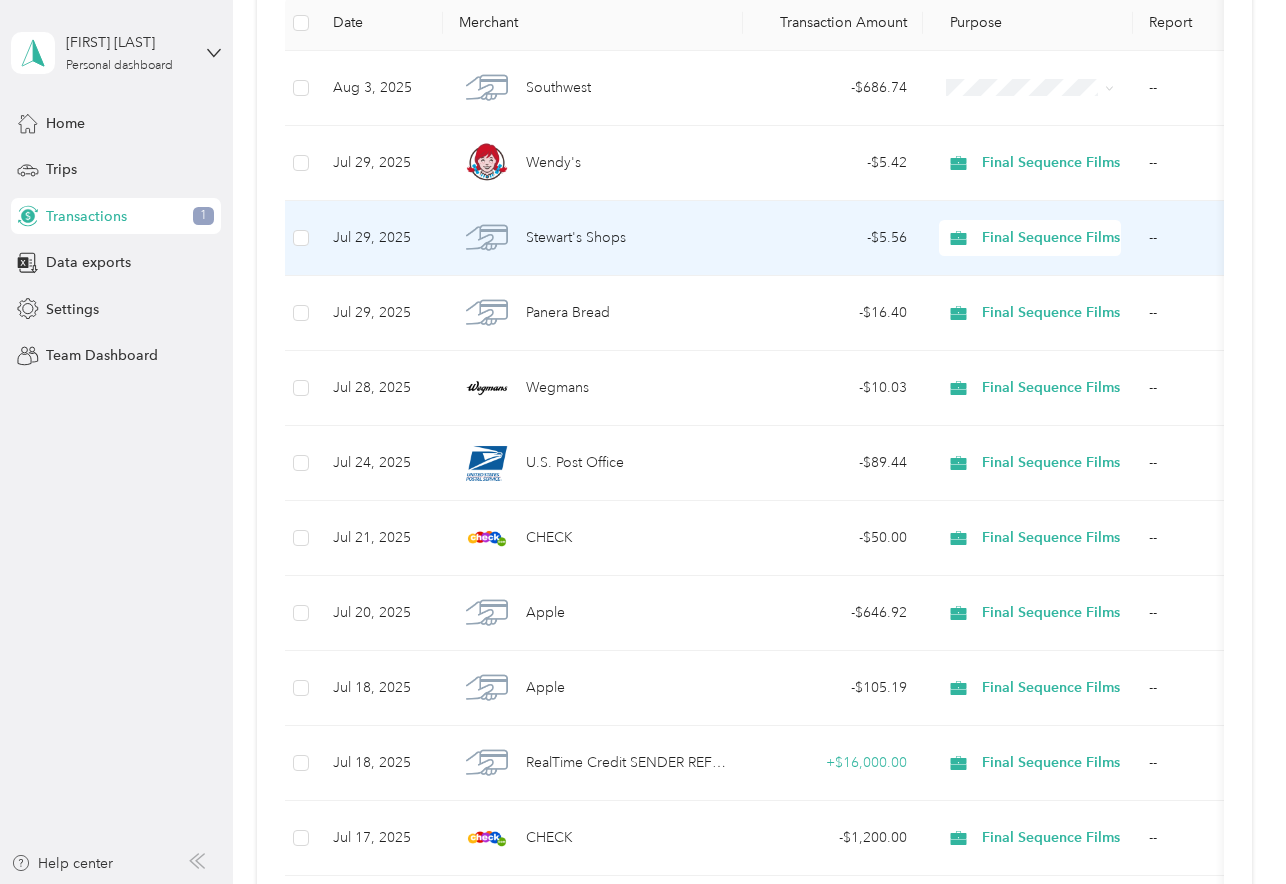 scroll, scrollTop: 0, scrollLeft: 0, axis: both 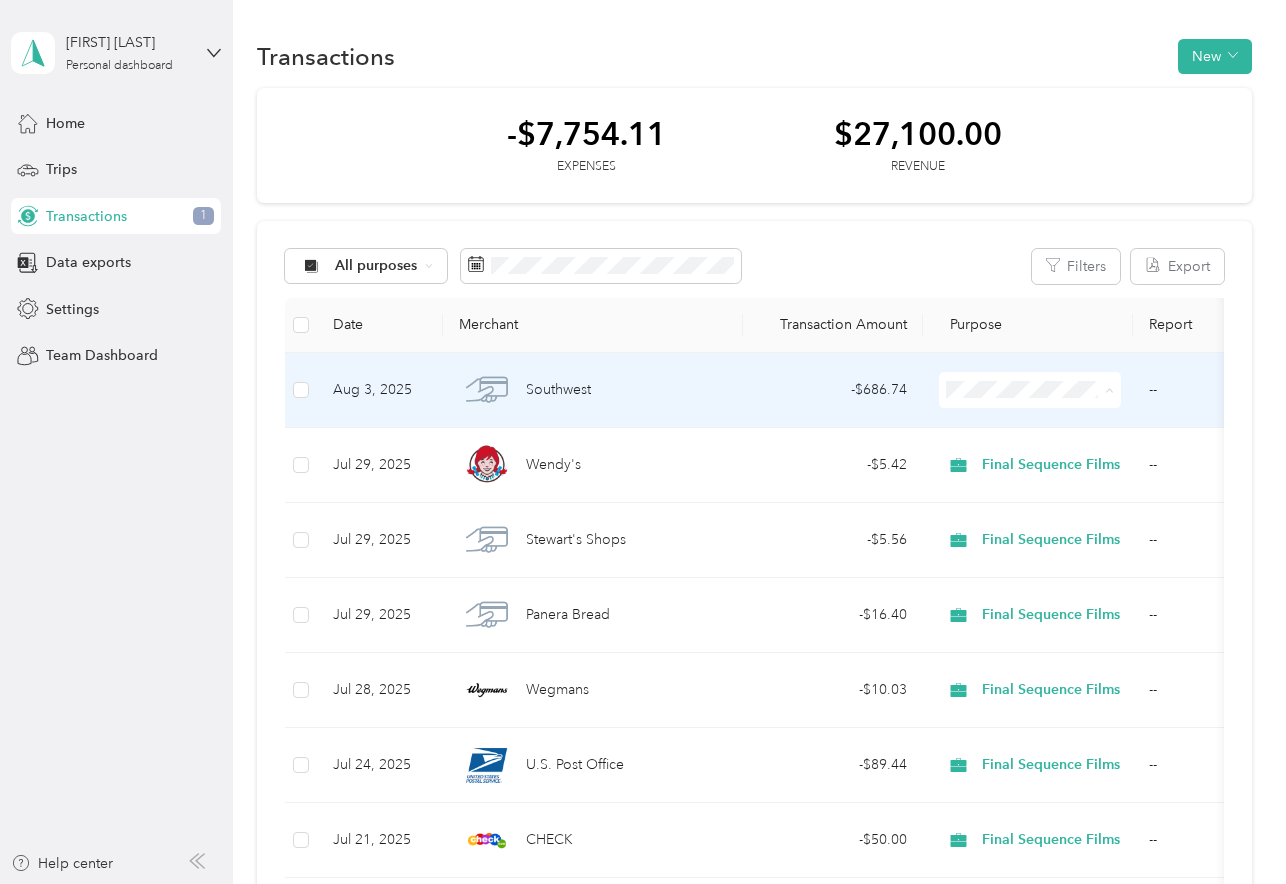 click on "Final Sequence Films" at bounding box center [1058, 496] 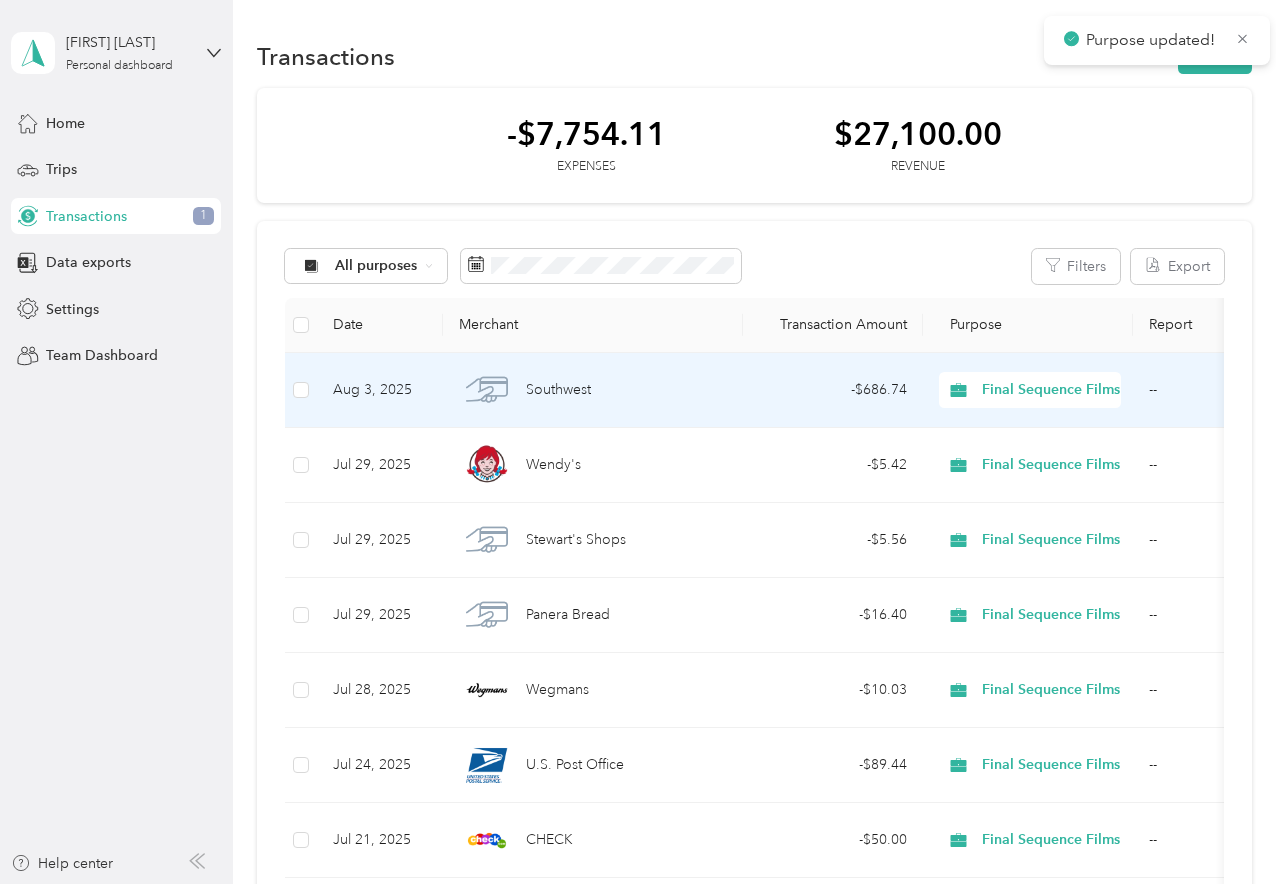 click on "Southwest" at bounding box center (593, 390) 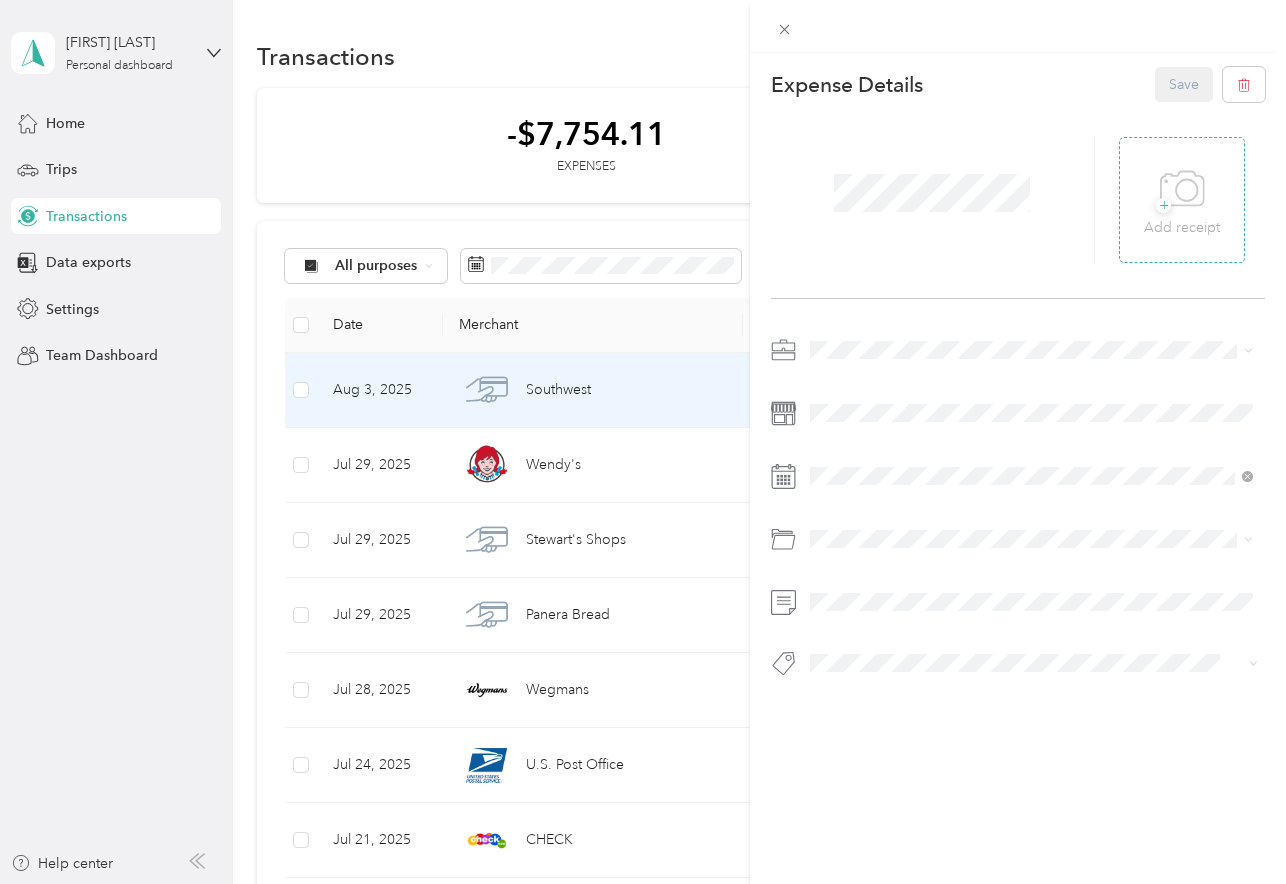 click on "+" at bounding box center (1163, 205) 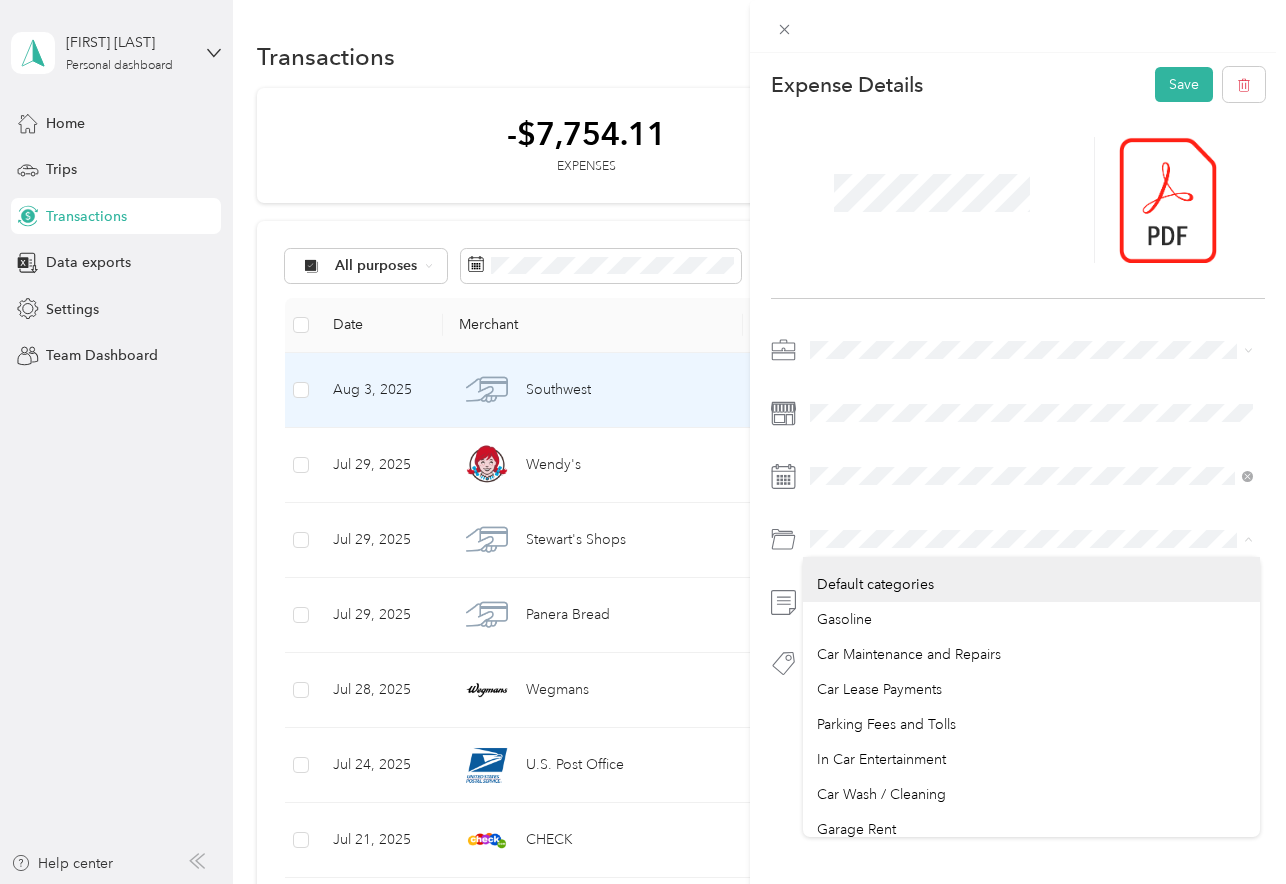 click at bounding box center (1018, 539) 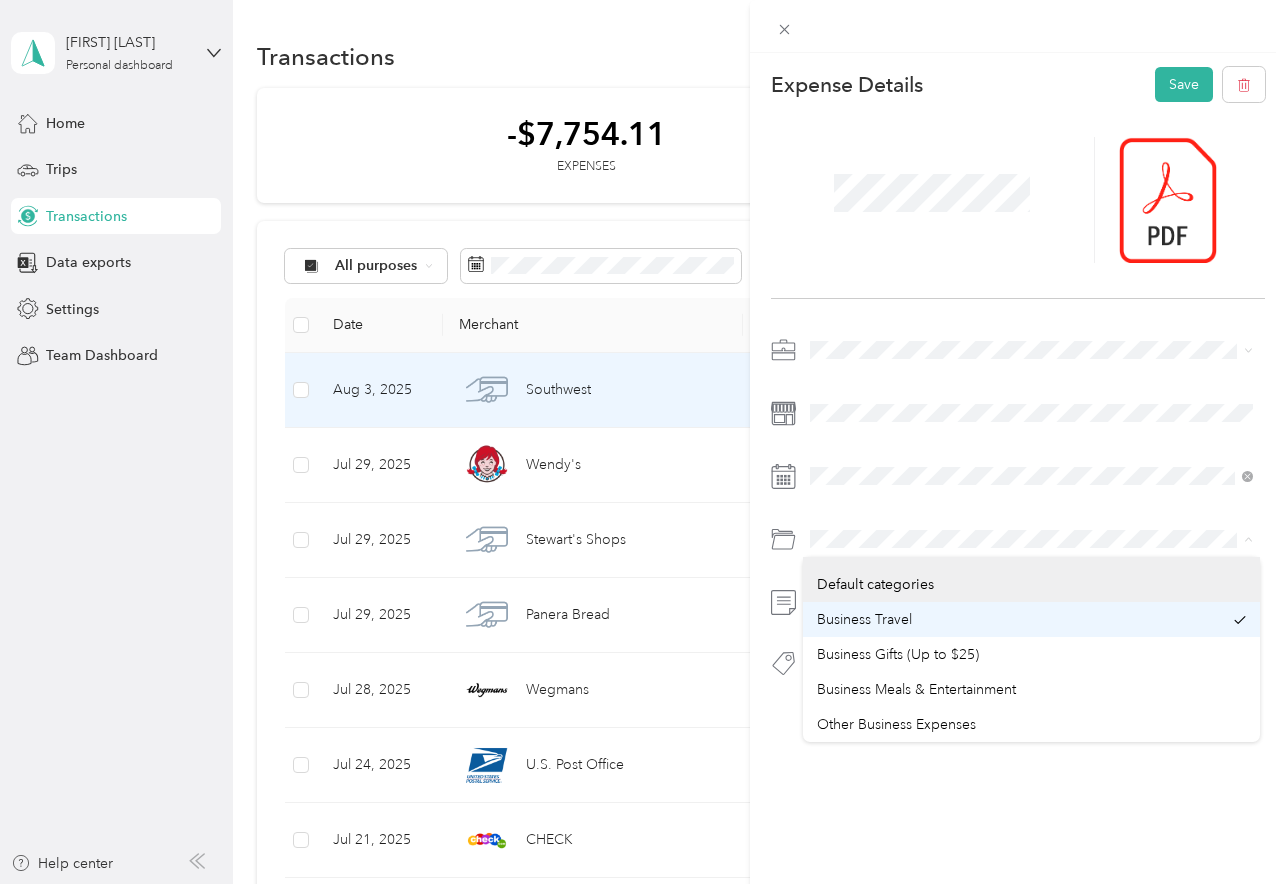 click on "This  expense  cannot be edited because it is either under review, approved, or paid. Contact your Team Manager to edit it.  Expense Details Save" at bounding box center [1018, 495] 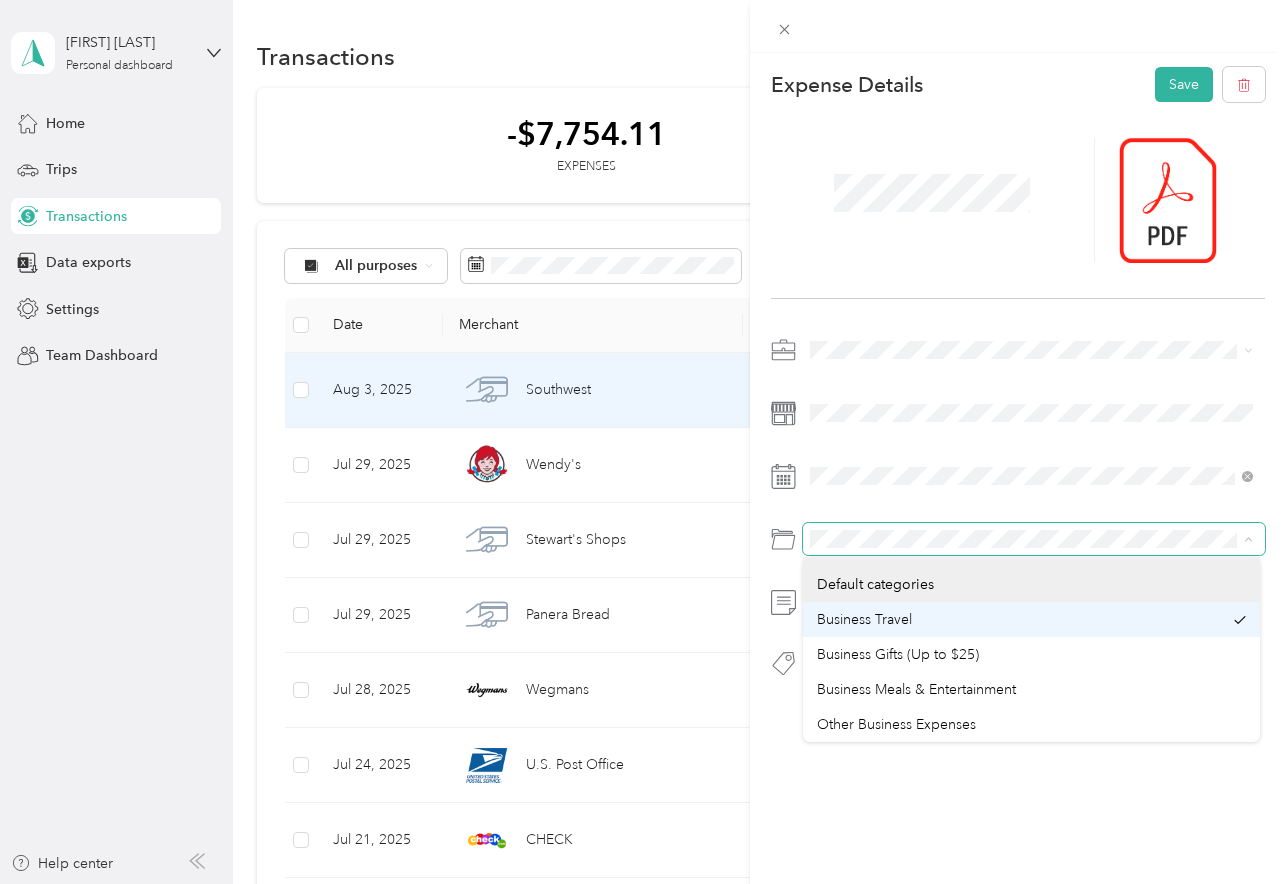 click 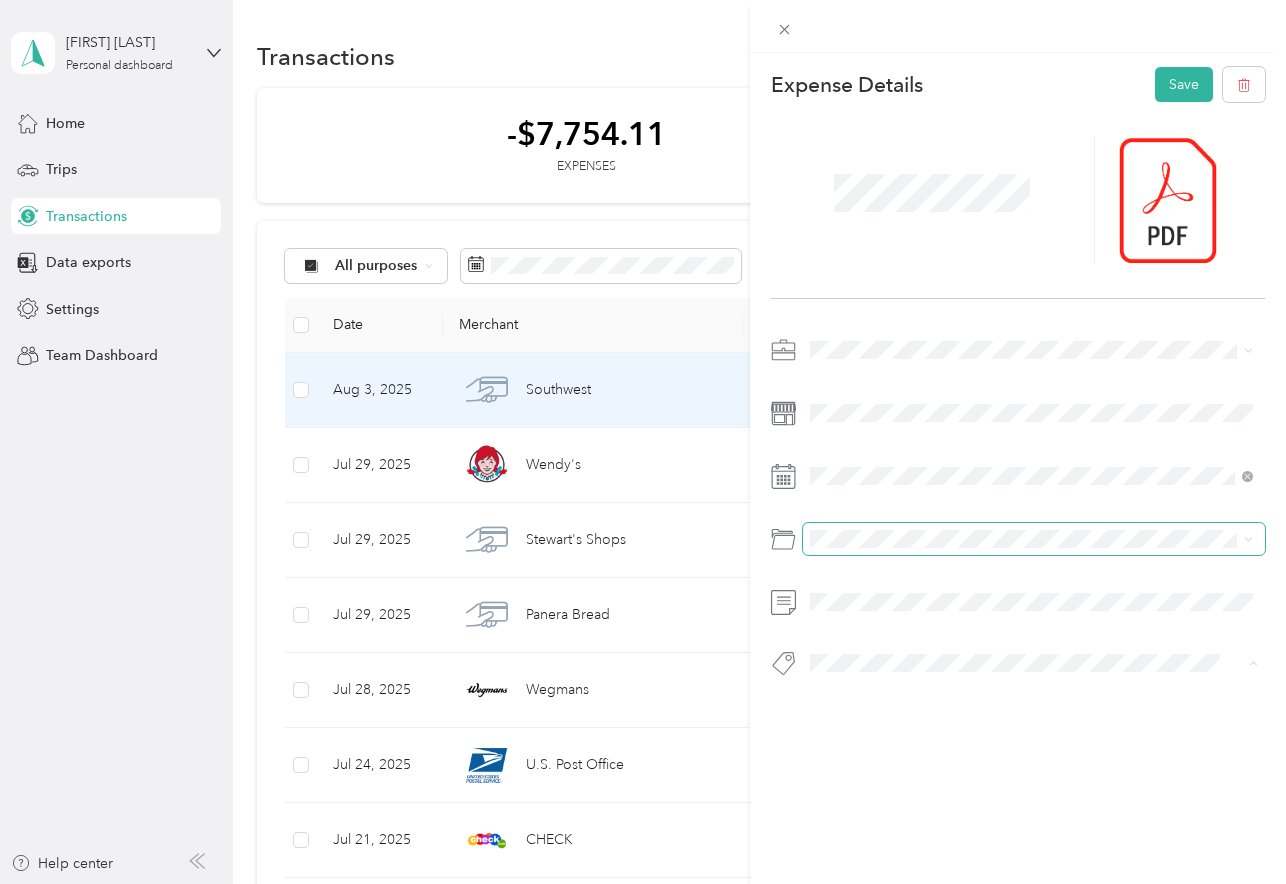 click on "Add tag  Business Travel" at bounding box center [1031, 725] 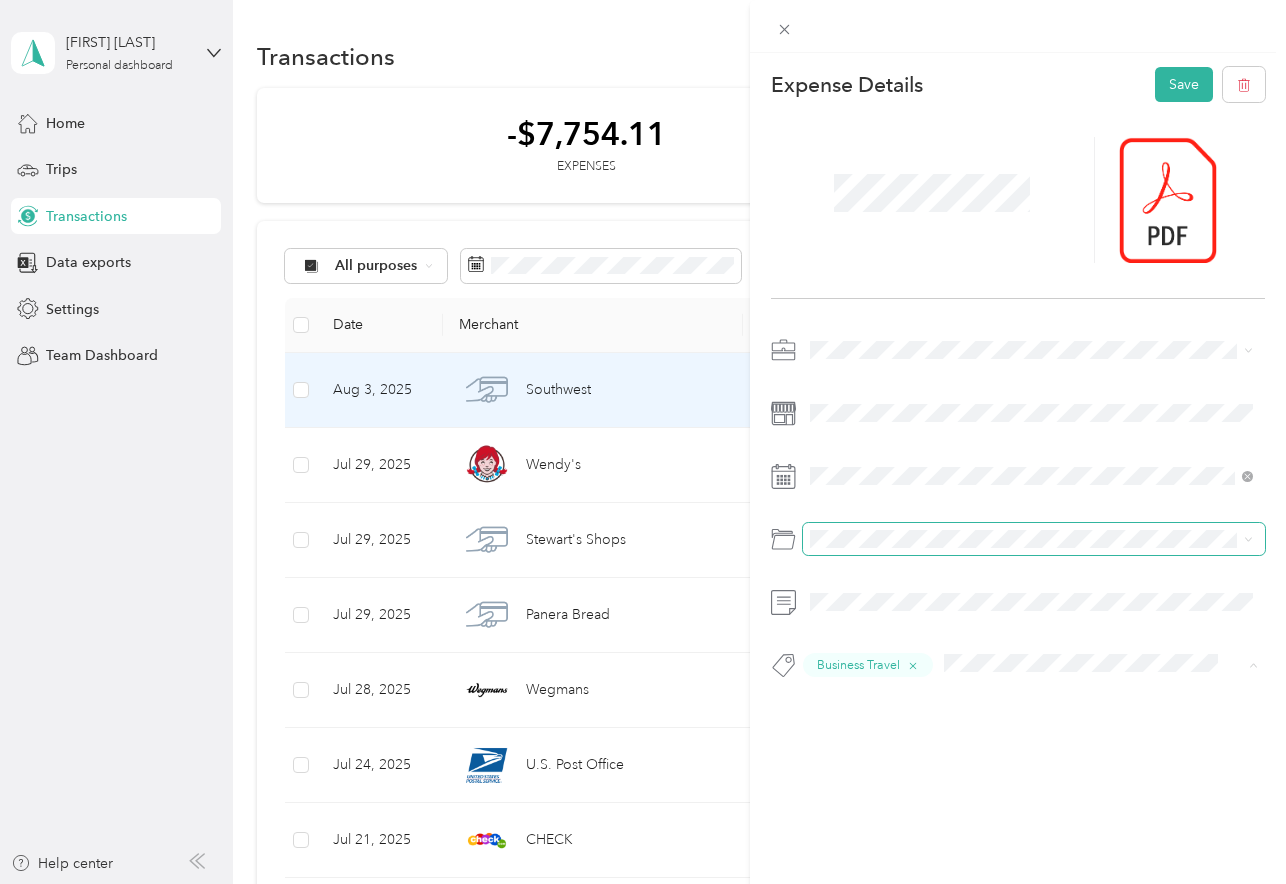 click on "Expense Details Save Business Travel" at bounding box center [1018, 409] 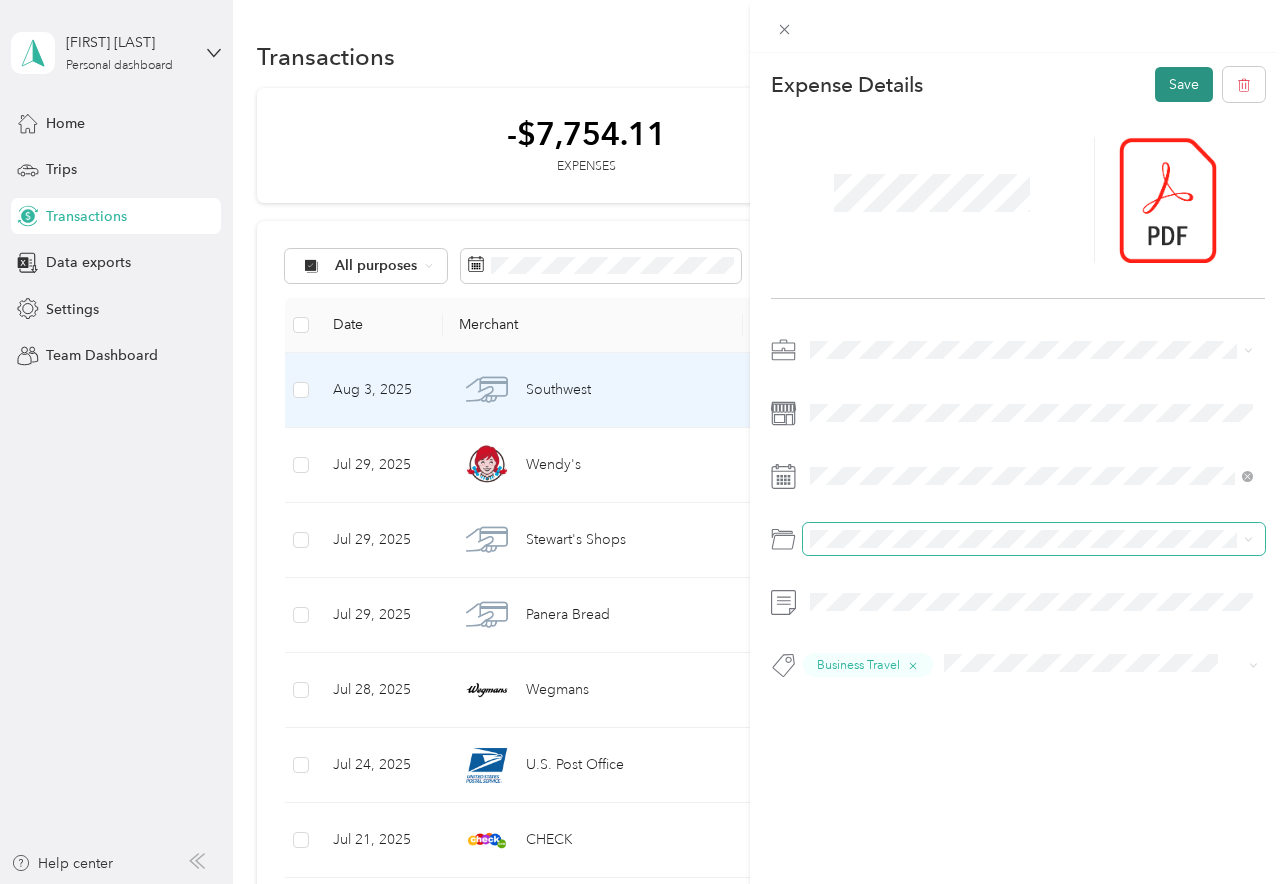 click on "Save" at bounding box center (1184, 84) 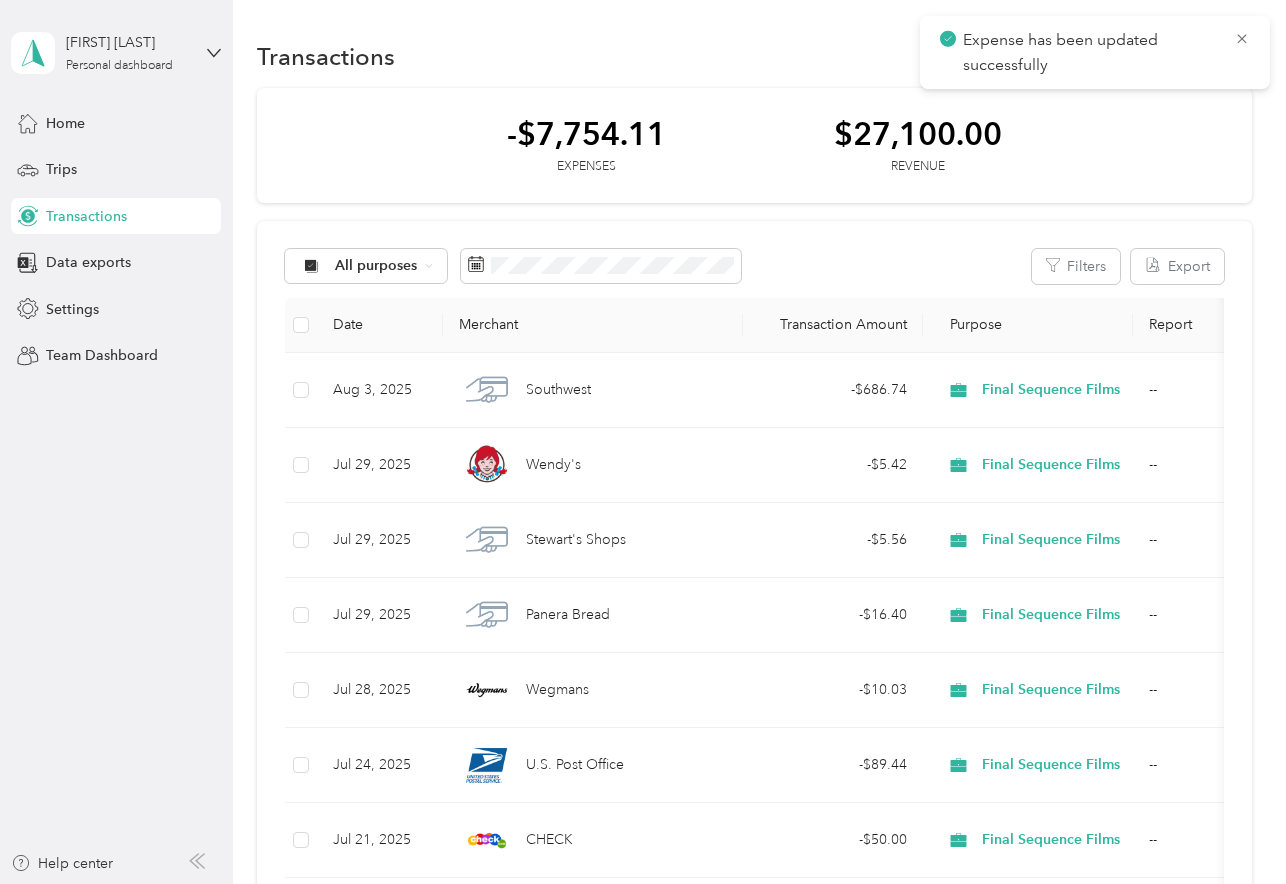 drag, startPoint x: 656, startPoint y: 39, endPoint x: 726, endPoint y: 1, distance: 79.64923 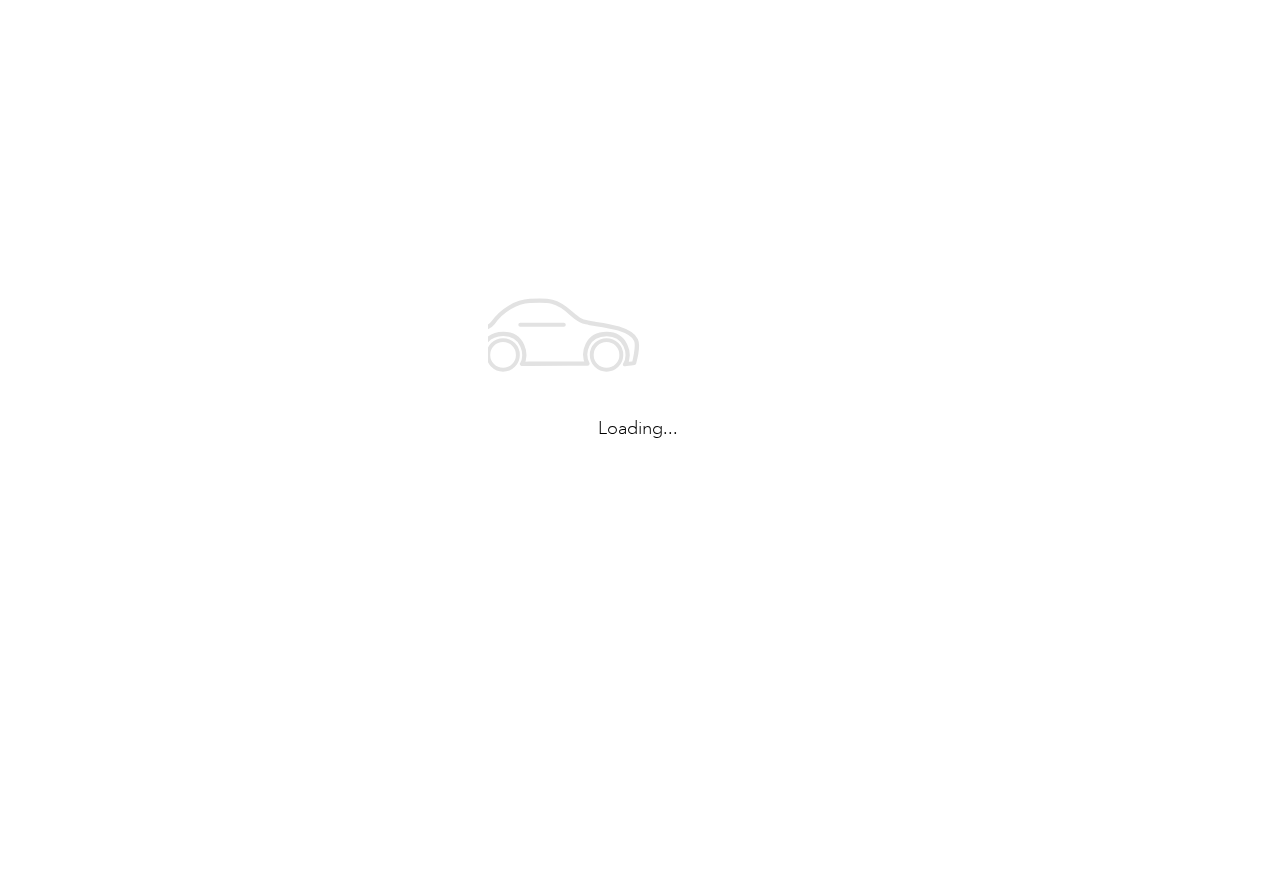 scroll, scrollTop: 0, scrollLeft: 0, axis: both 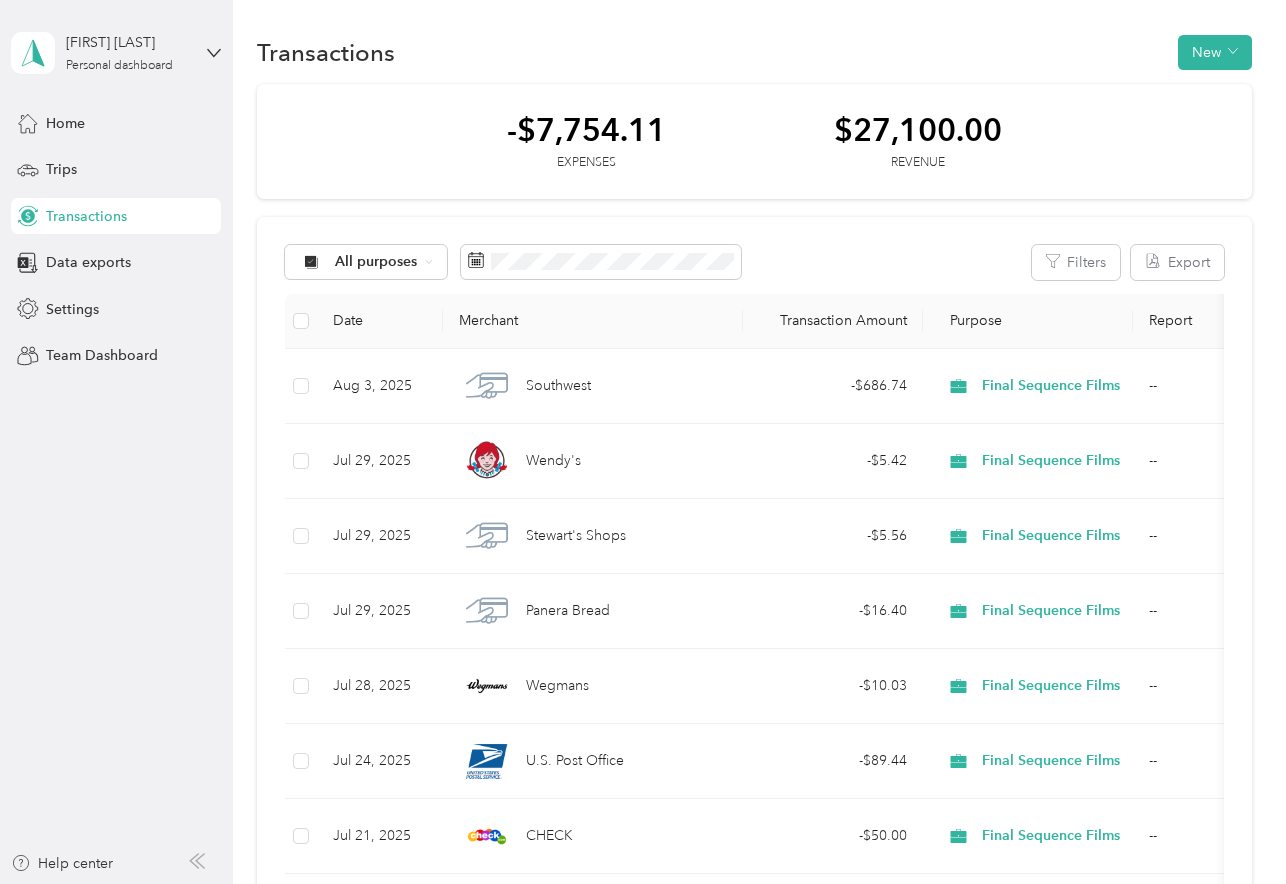 click on "Transactions New" at bounding box center [754, 52] 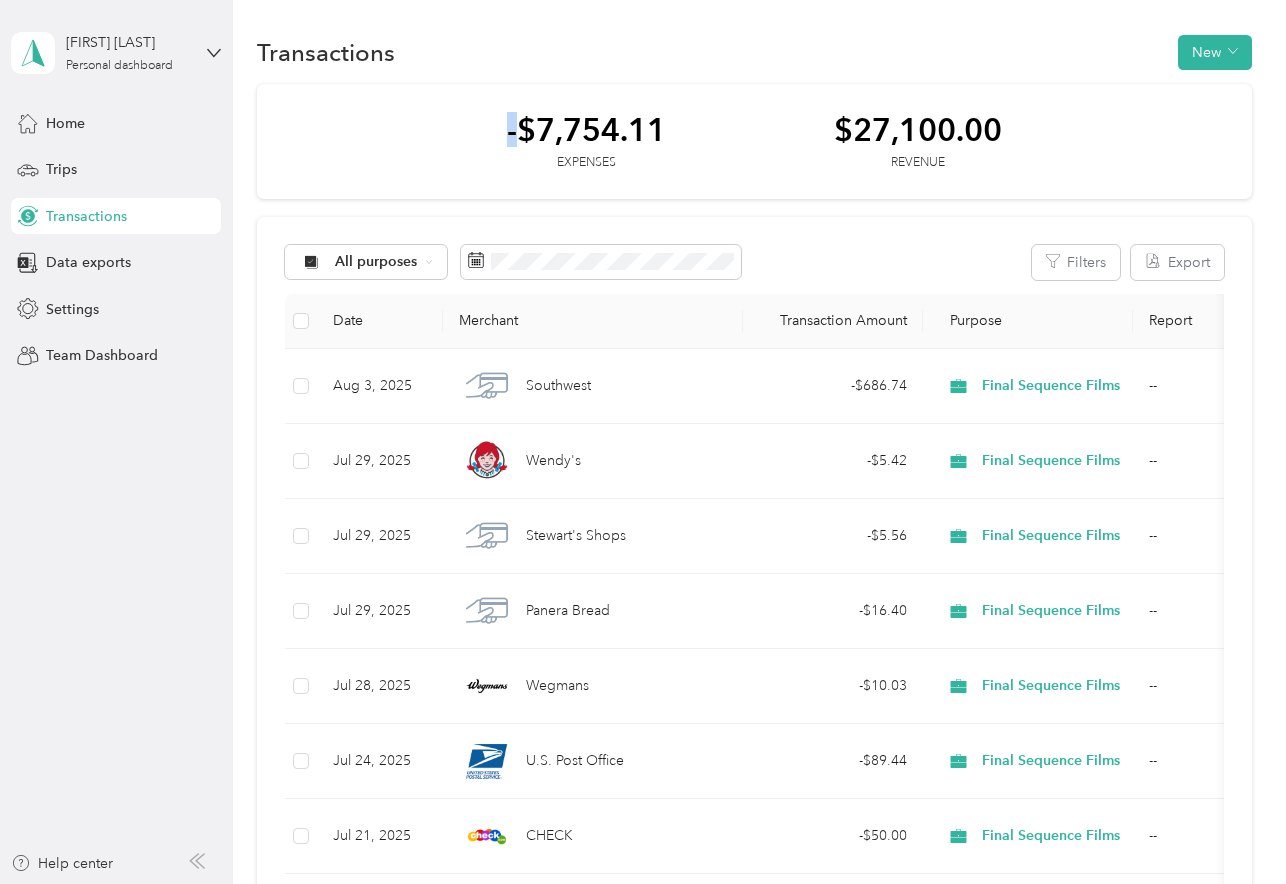 click on "Transactions New" at bounding box center (754, 52) 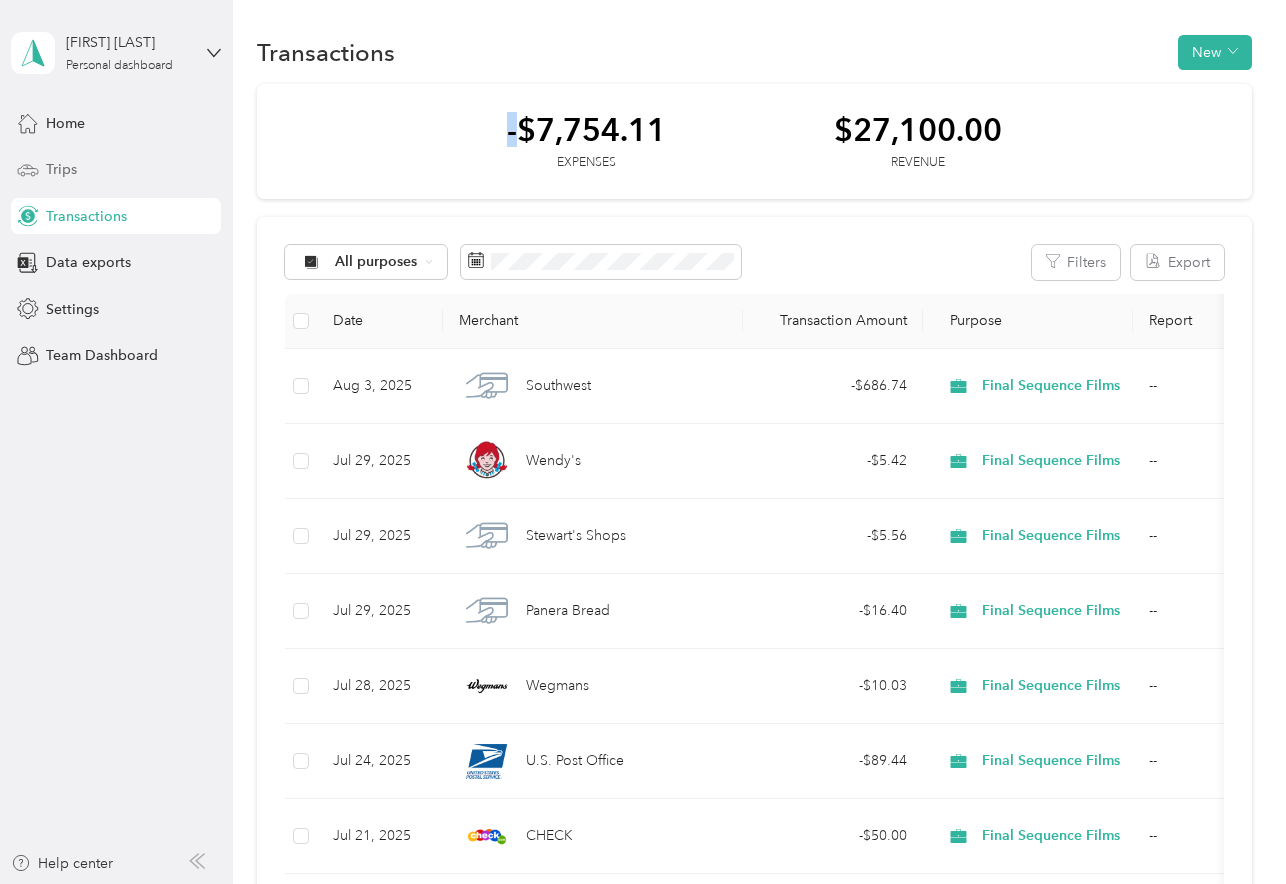click on "Trips" at bounding box center [116, 170] 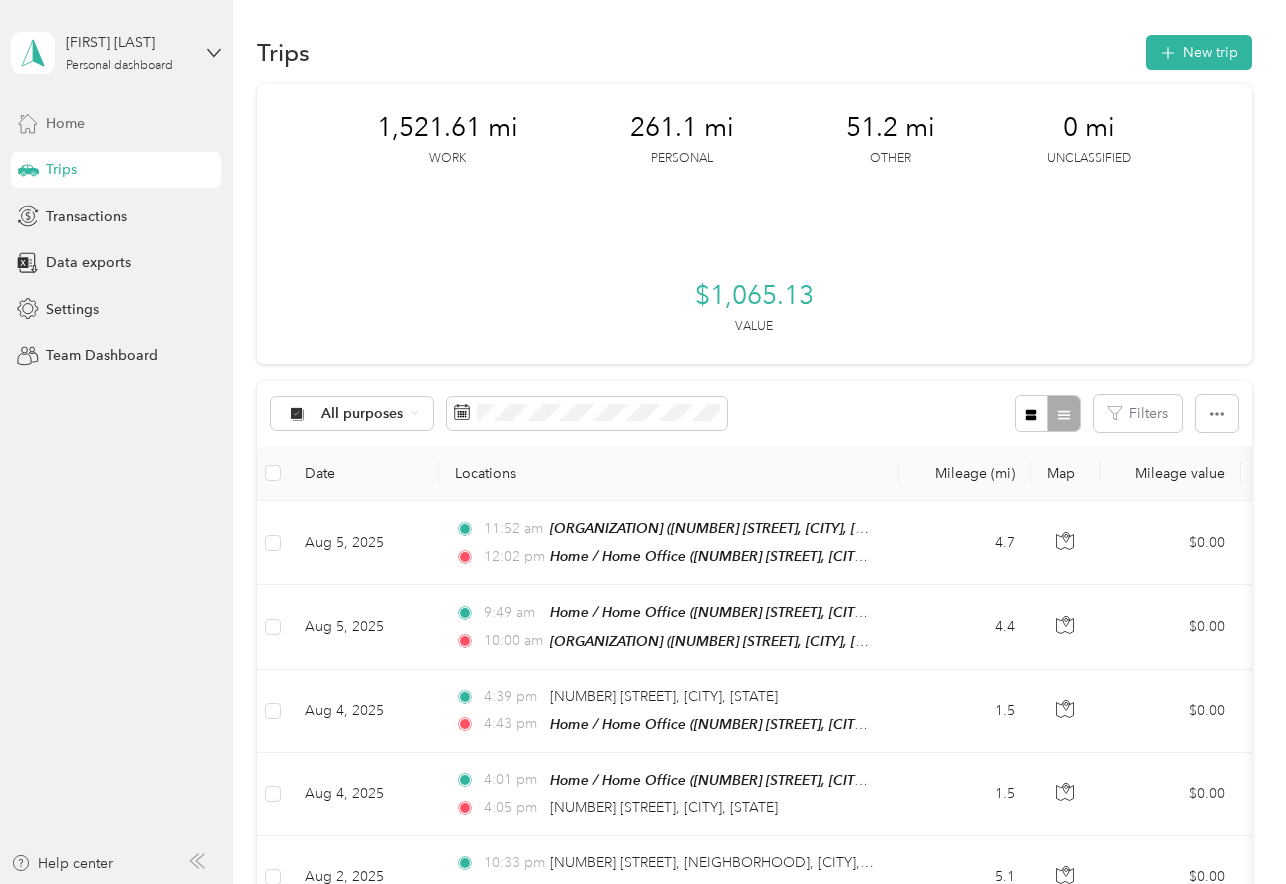 click on "Home" at bounding box center [65, 123] 